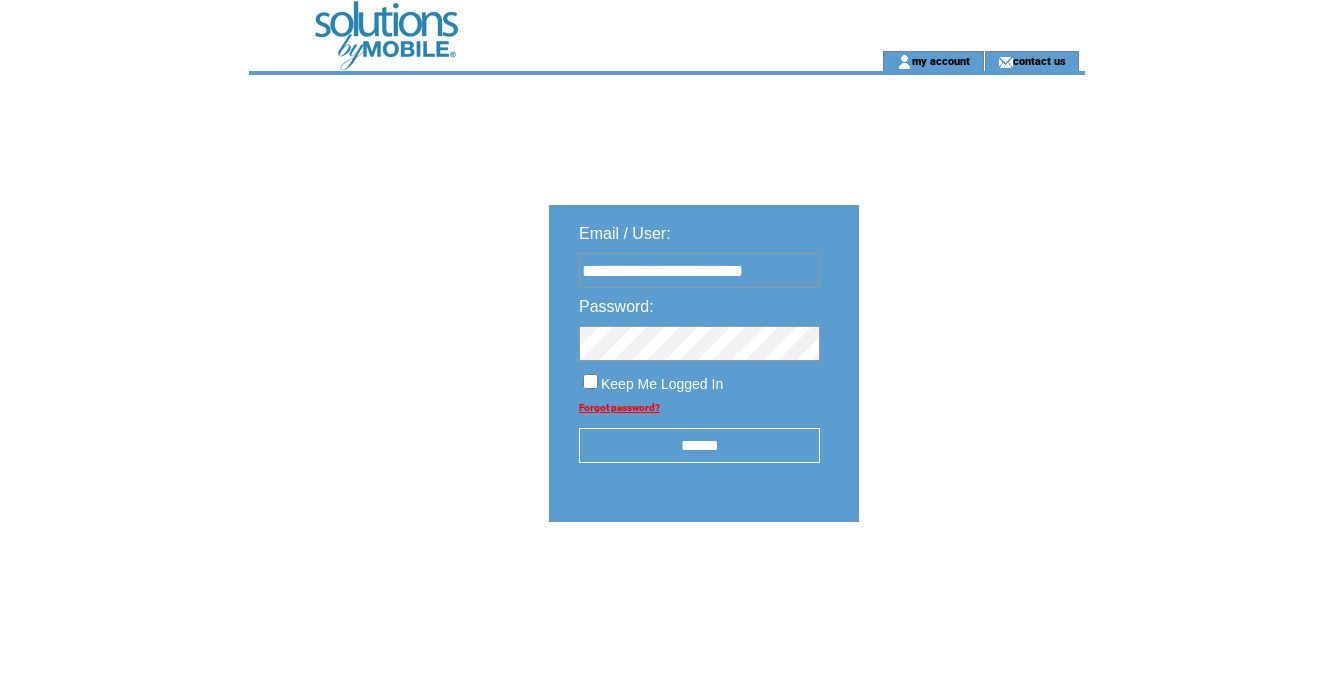 scroll, scrollTop: 0, scrollLeft: 0, axis: both 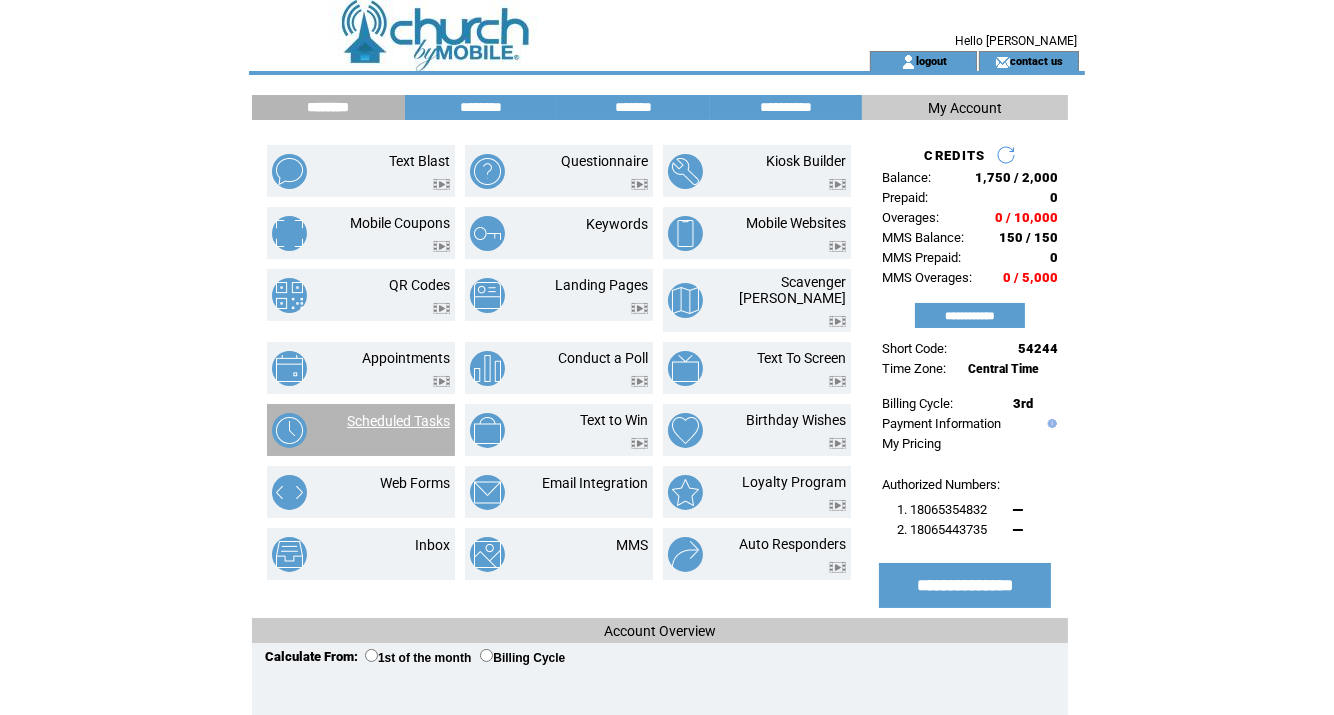 click on "Scheduled Tasks" at bounding box center [398, 421] 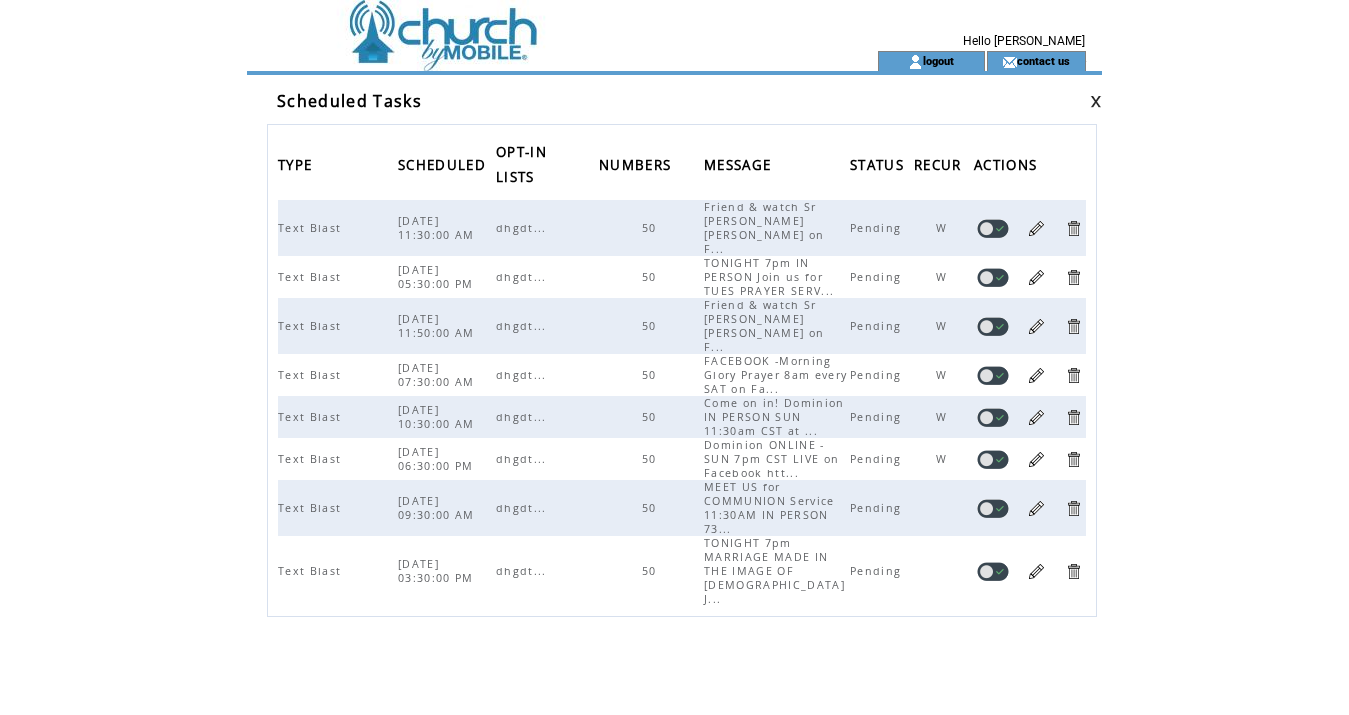 scroll, scrollTop: 0, scrollLeft: 0, axis: both 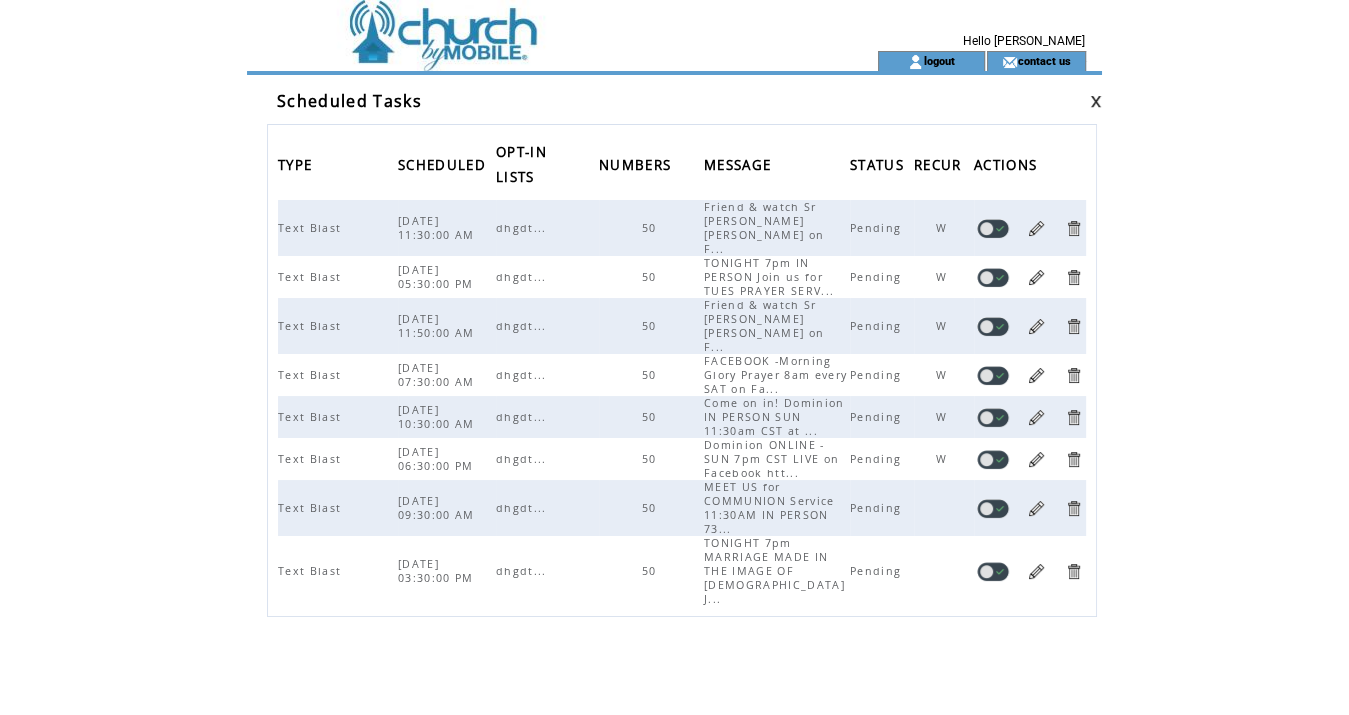 click at bounding box center (1036, 228) 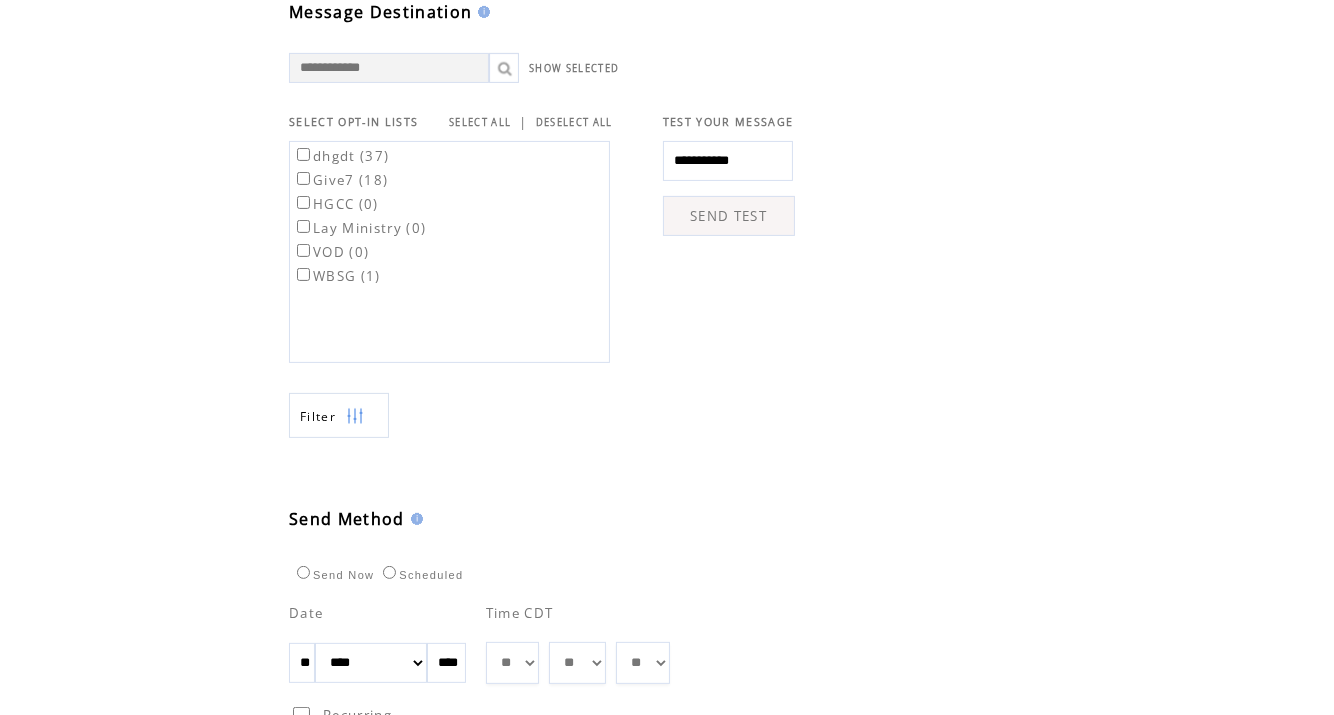 scroll, scrollTop: 800, scrollLeft: 0, axis: vertical 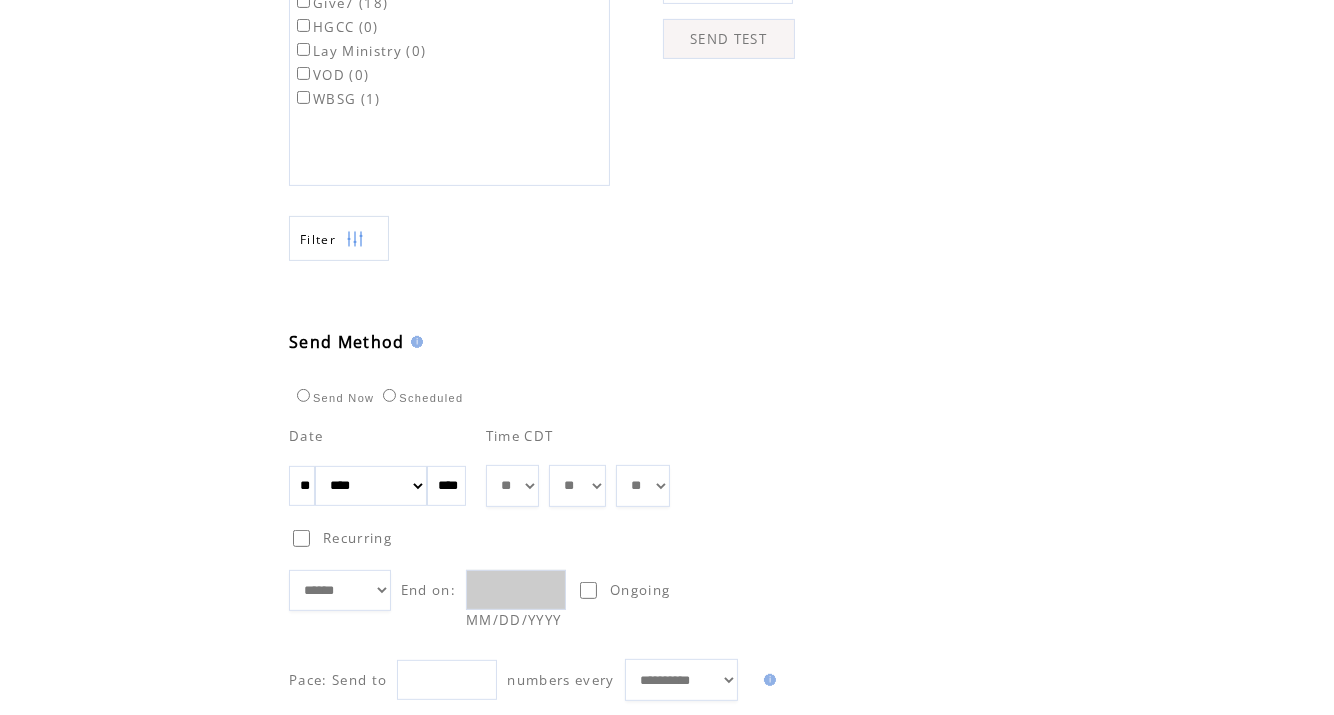 drag, startPoint x: 320, startPoint y: 497, endPoint x: 286, endPoint y: 494, distance: 34.132095 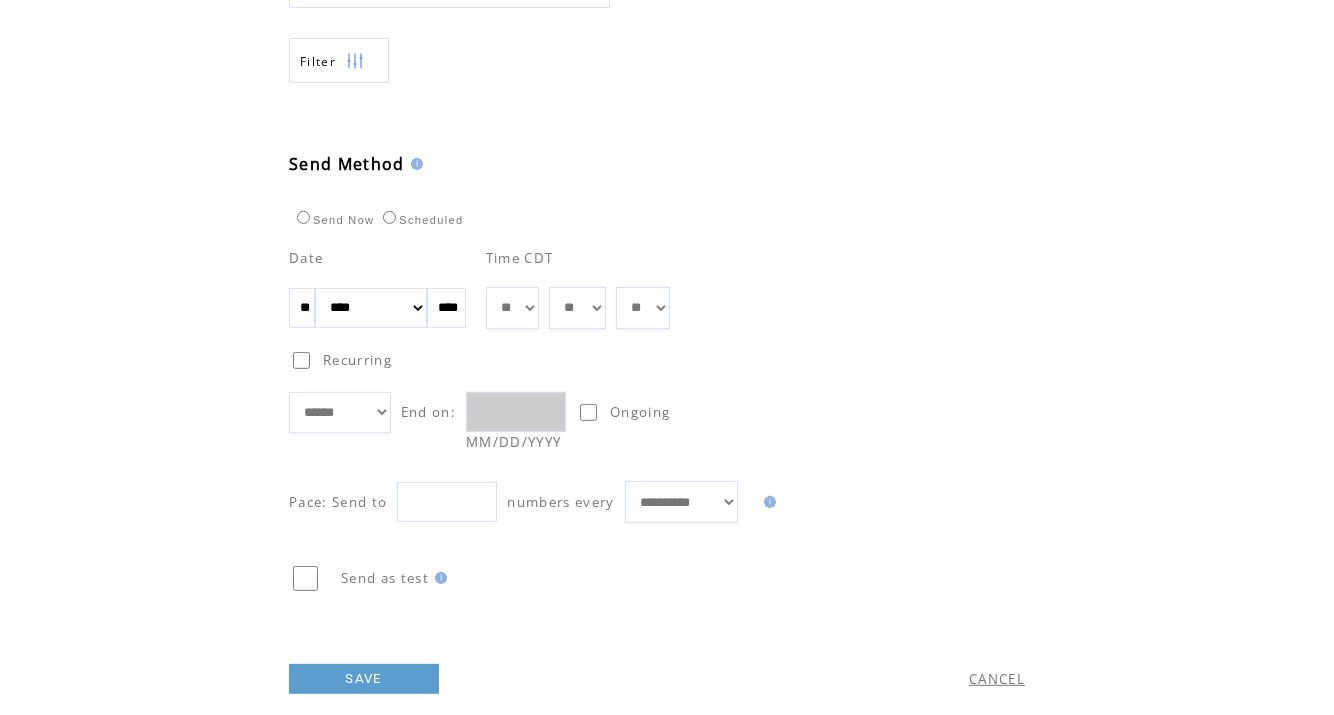 scroll, scrollTop: 1000, scrollLeft: 0, axis: vertical 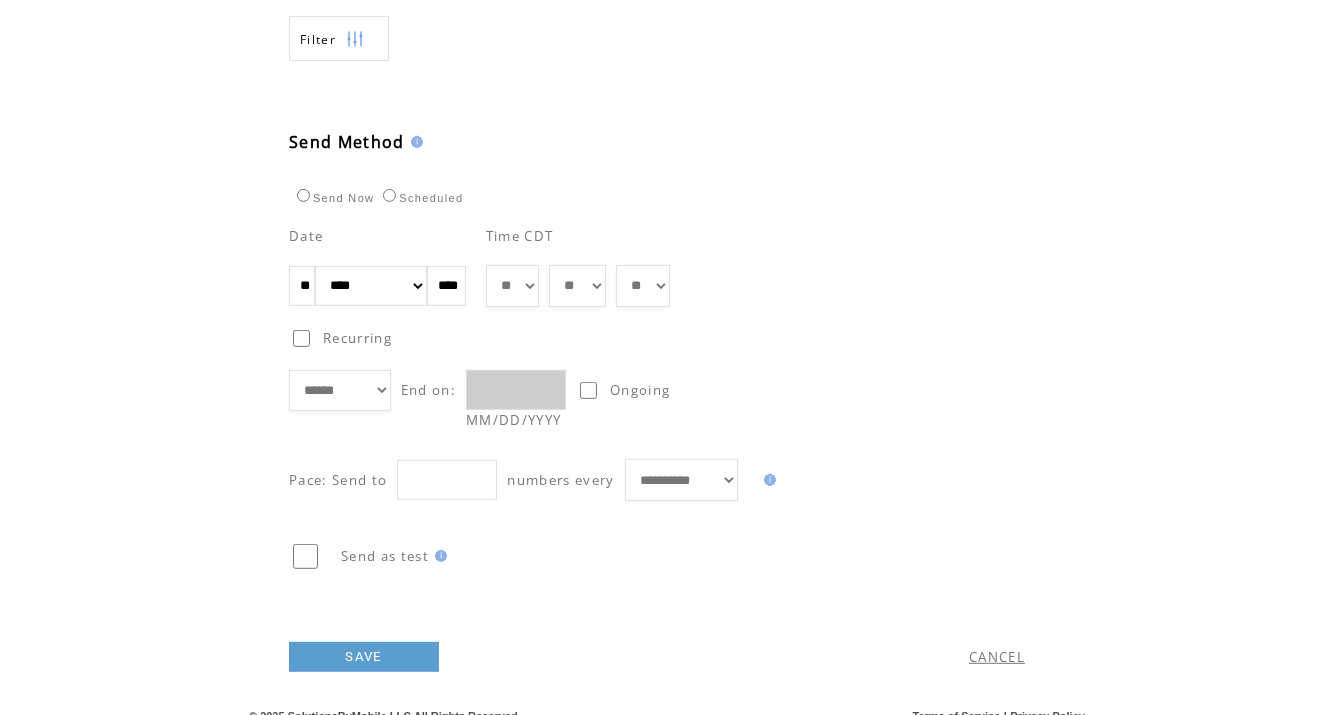 type on "**" 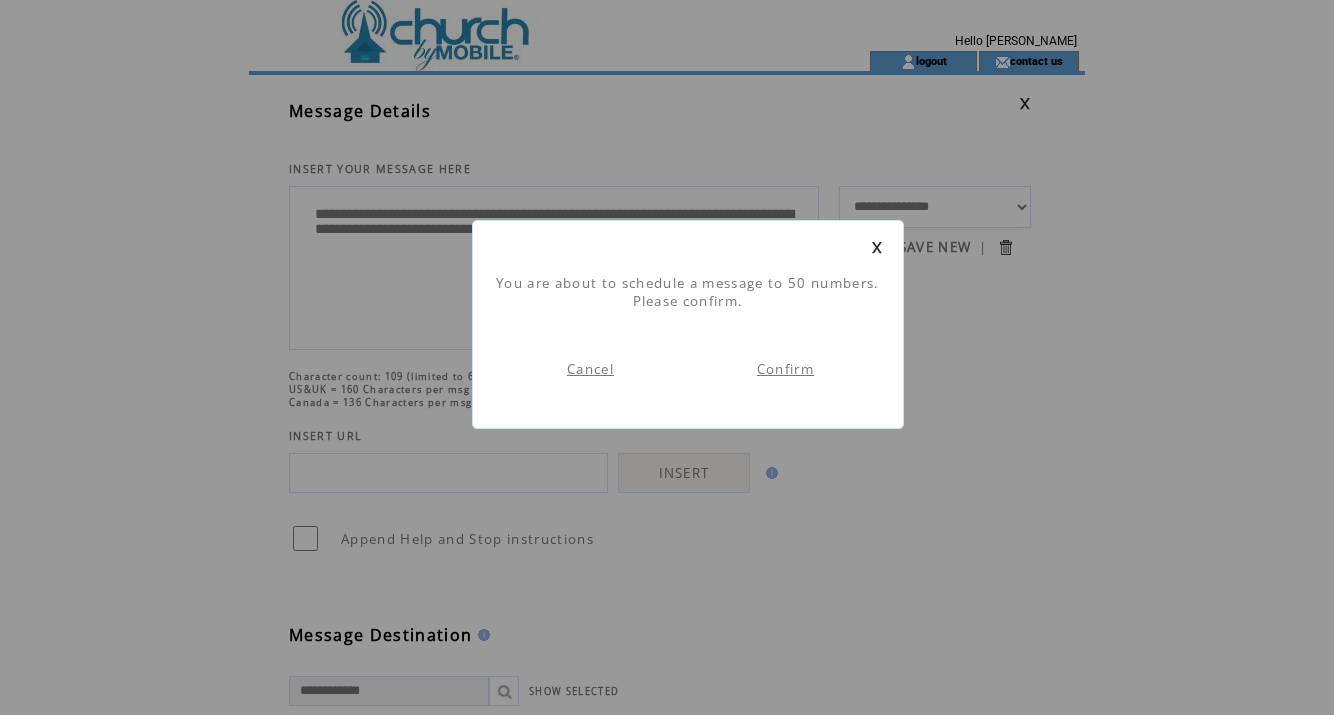 scroll, scrollTop: 0, scrollLeft: 0, axis: both 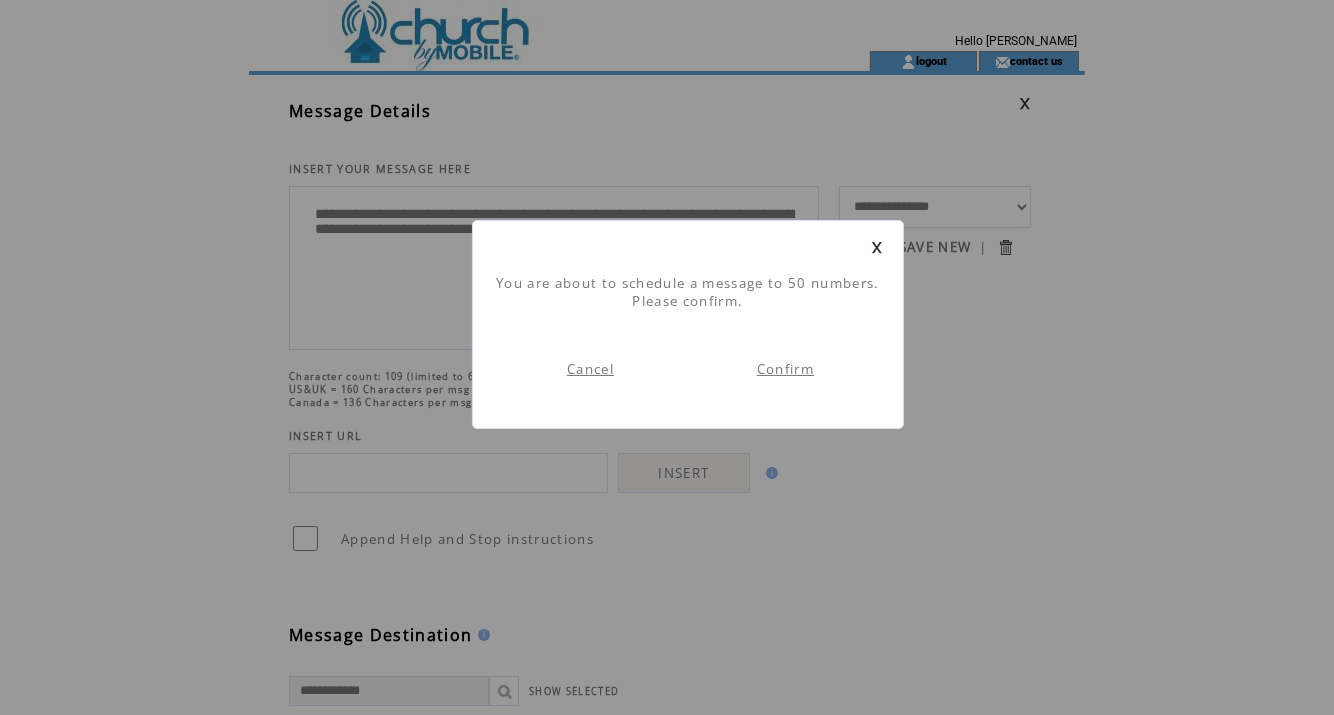 click on "Confirm" at bounding box center (785, 369) 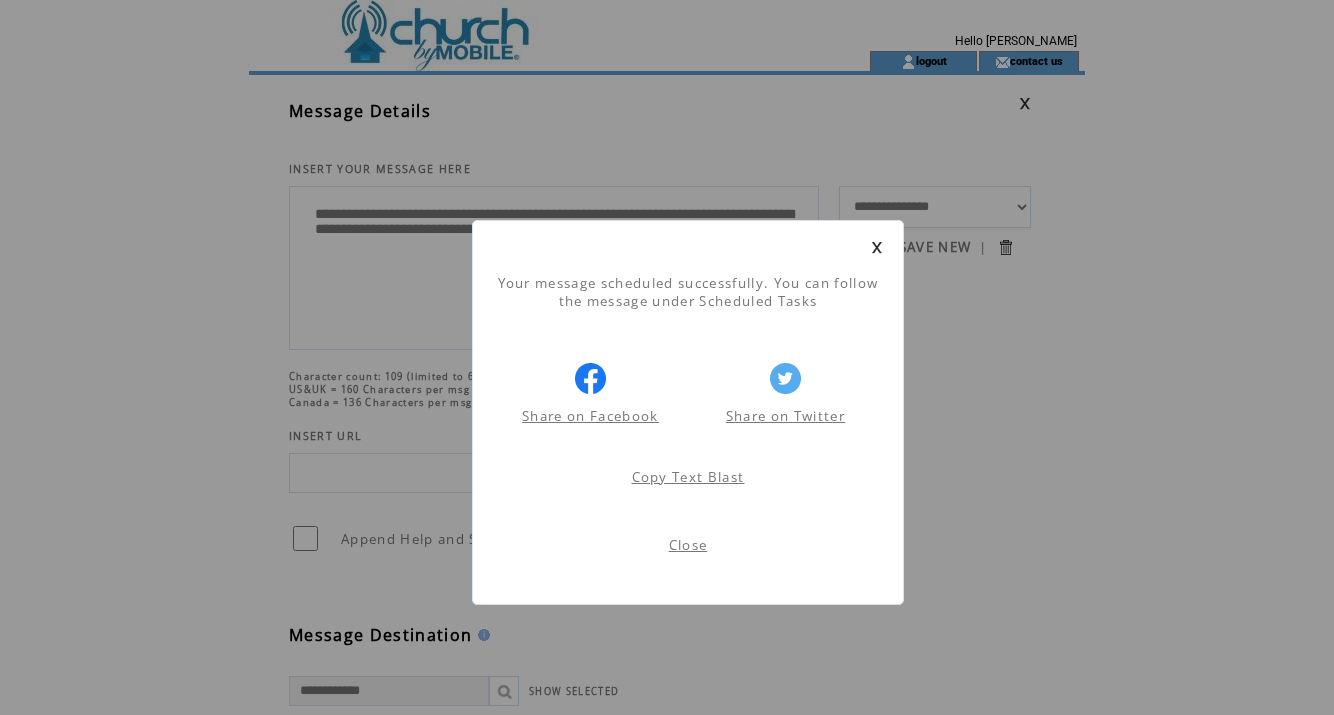 scroll, scrollTop: 0, scrollLeft: 0, axis: both 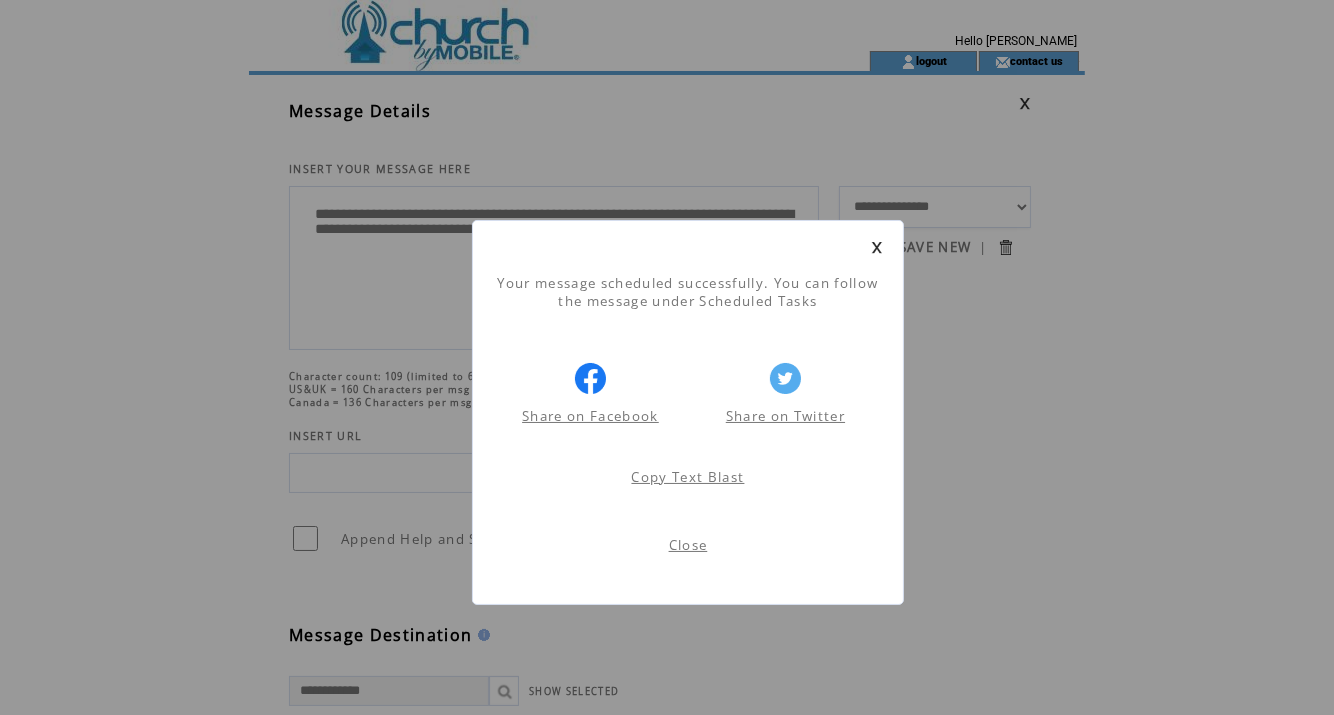click on "Close" at bounding box center (688, 545) 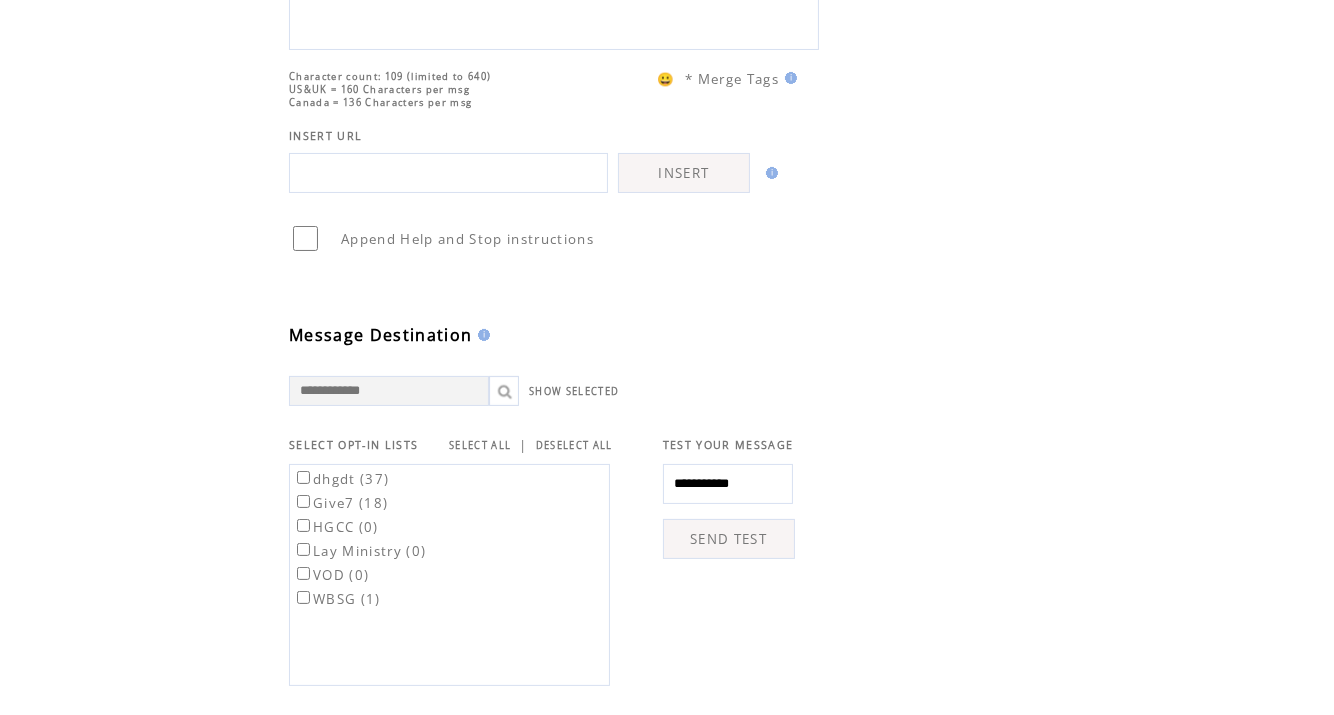 scroll, scrollTop: 0, scrollLeft: 0, axis: both 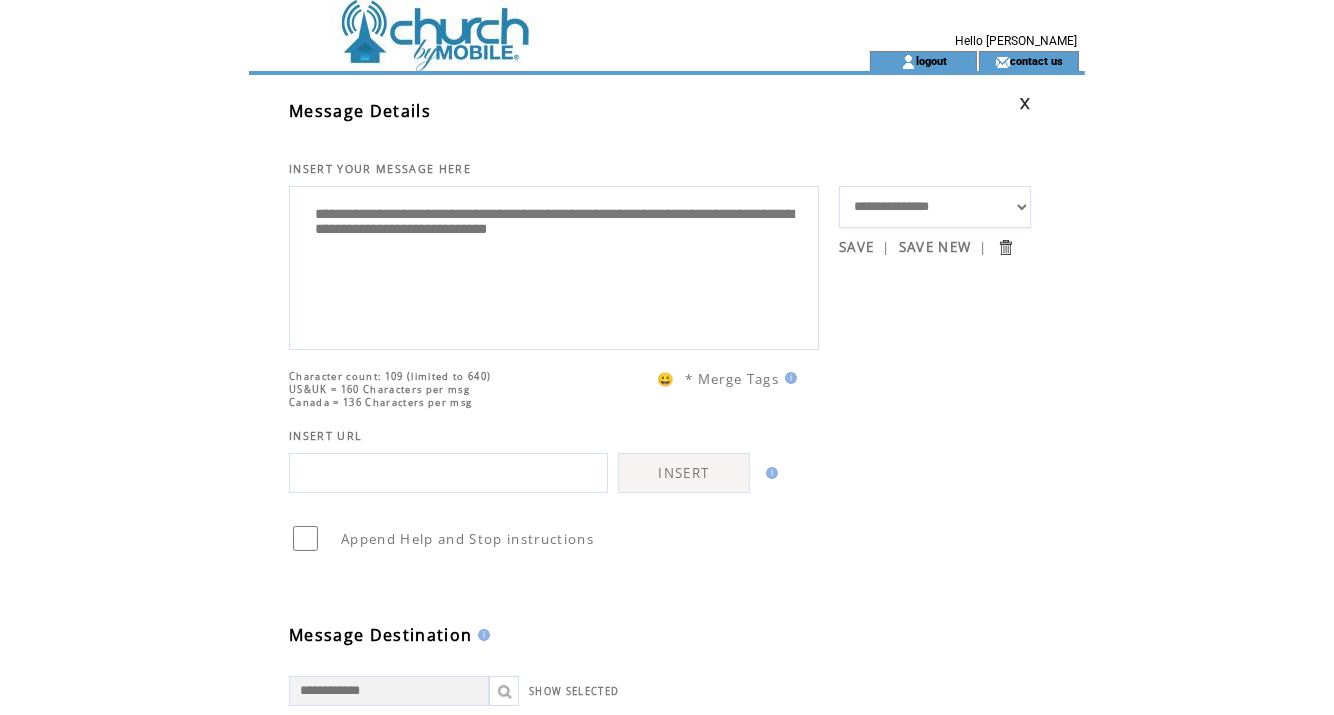 click at bounding box center [523, 25] 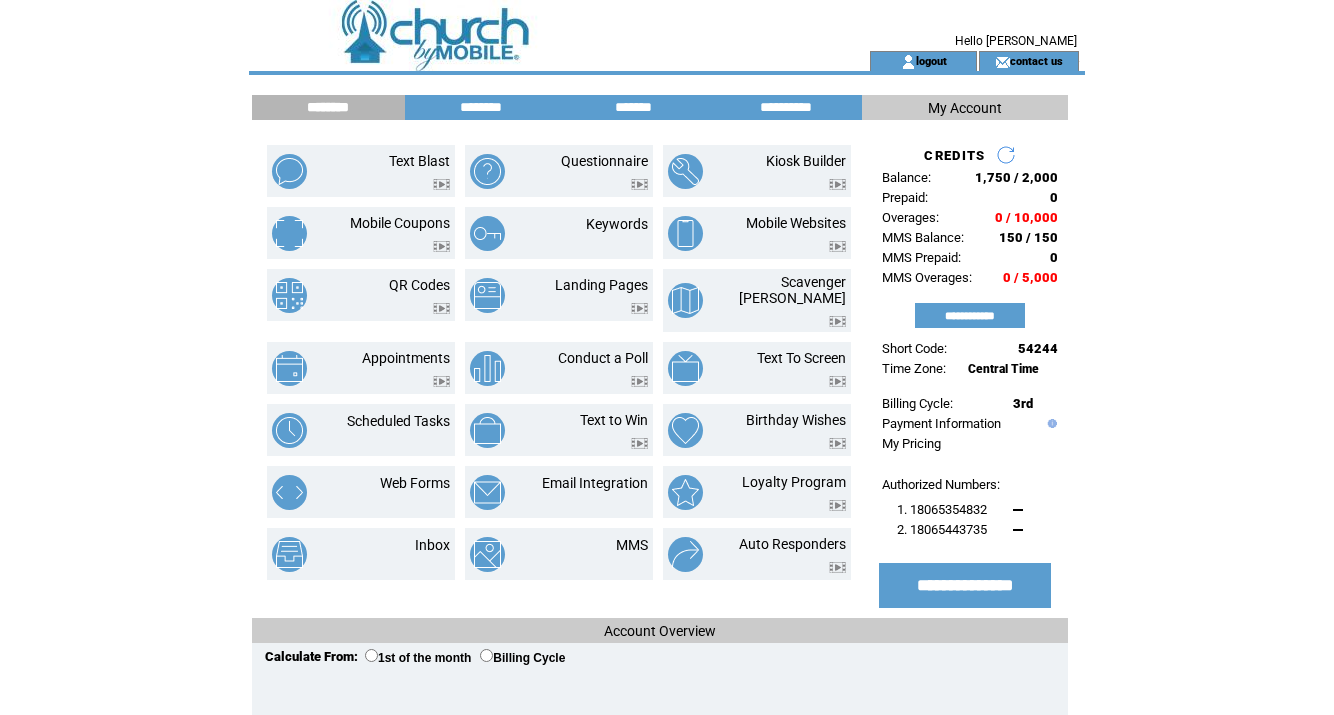 scroll, scrollTop: 0, scrollLeft: 0, axis: both 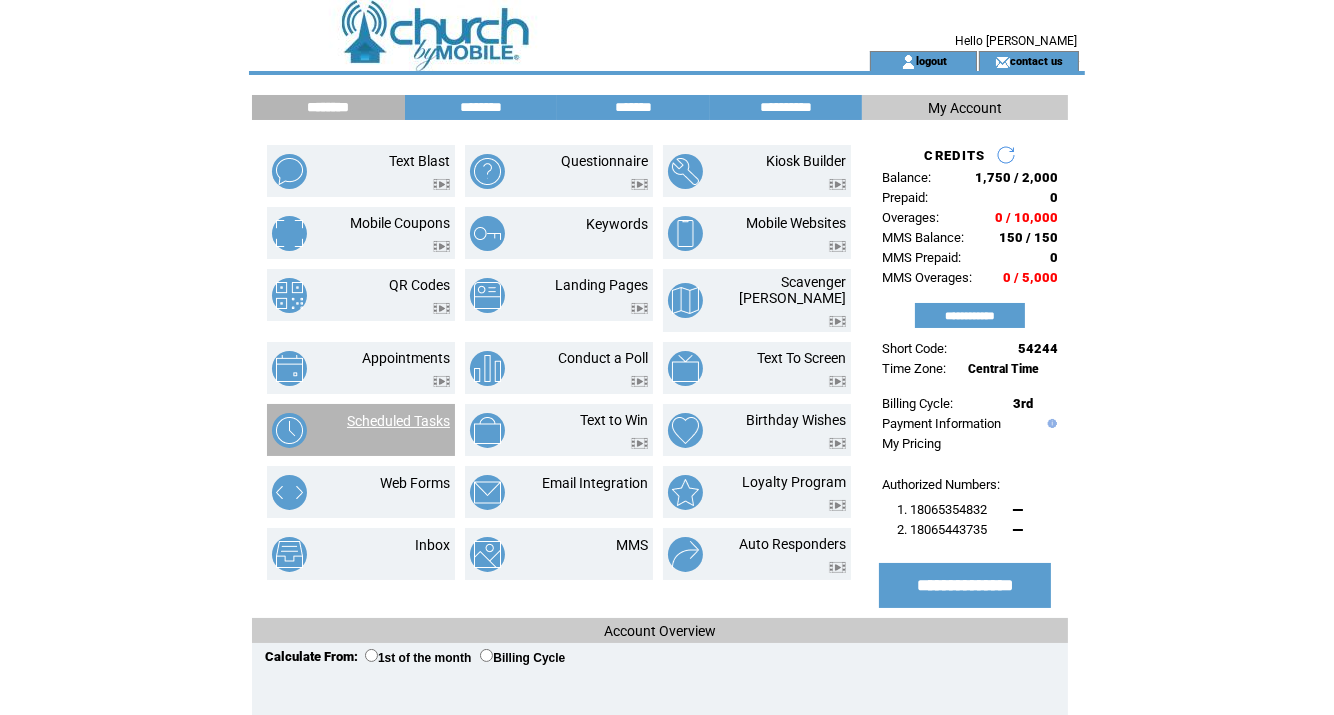 click on "Scheduled Tasks" at bounding box center [398, 421] 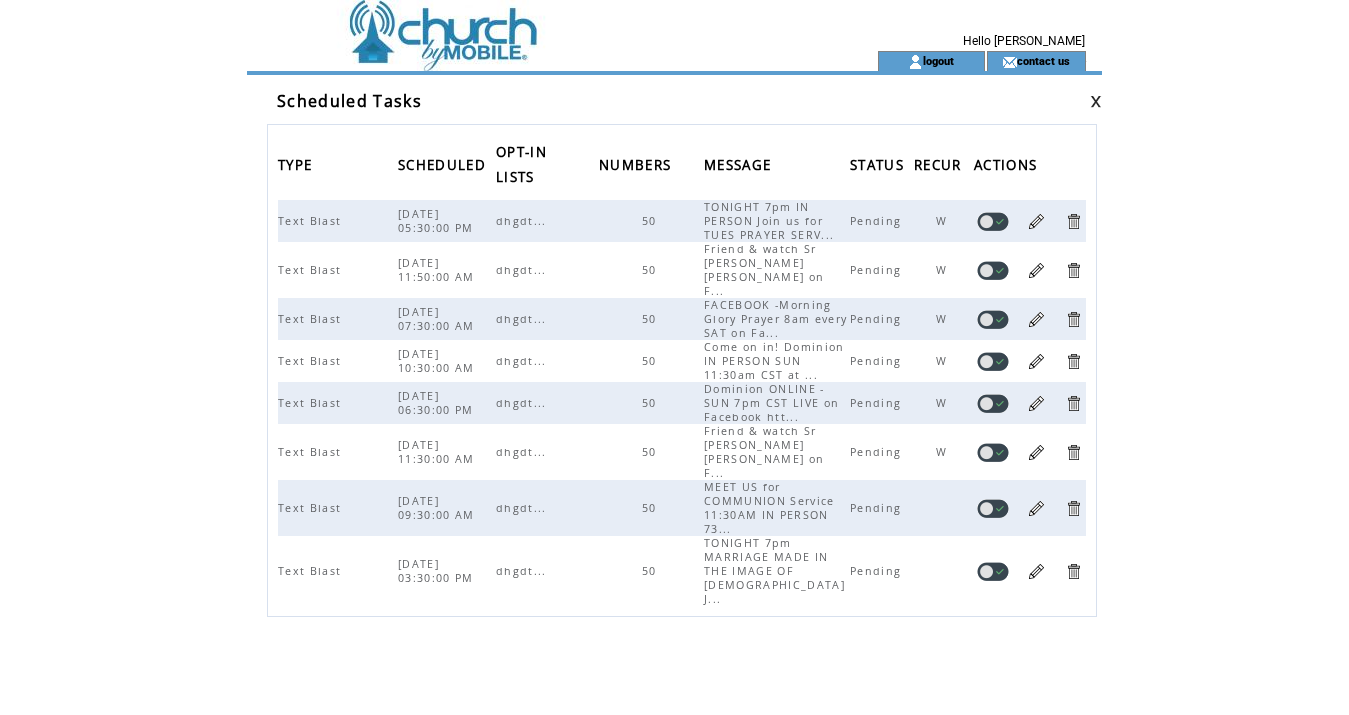 scroll, scrollTop: 0, scrollLeft: 0, axis: both 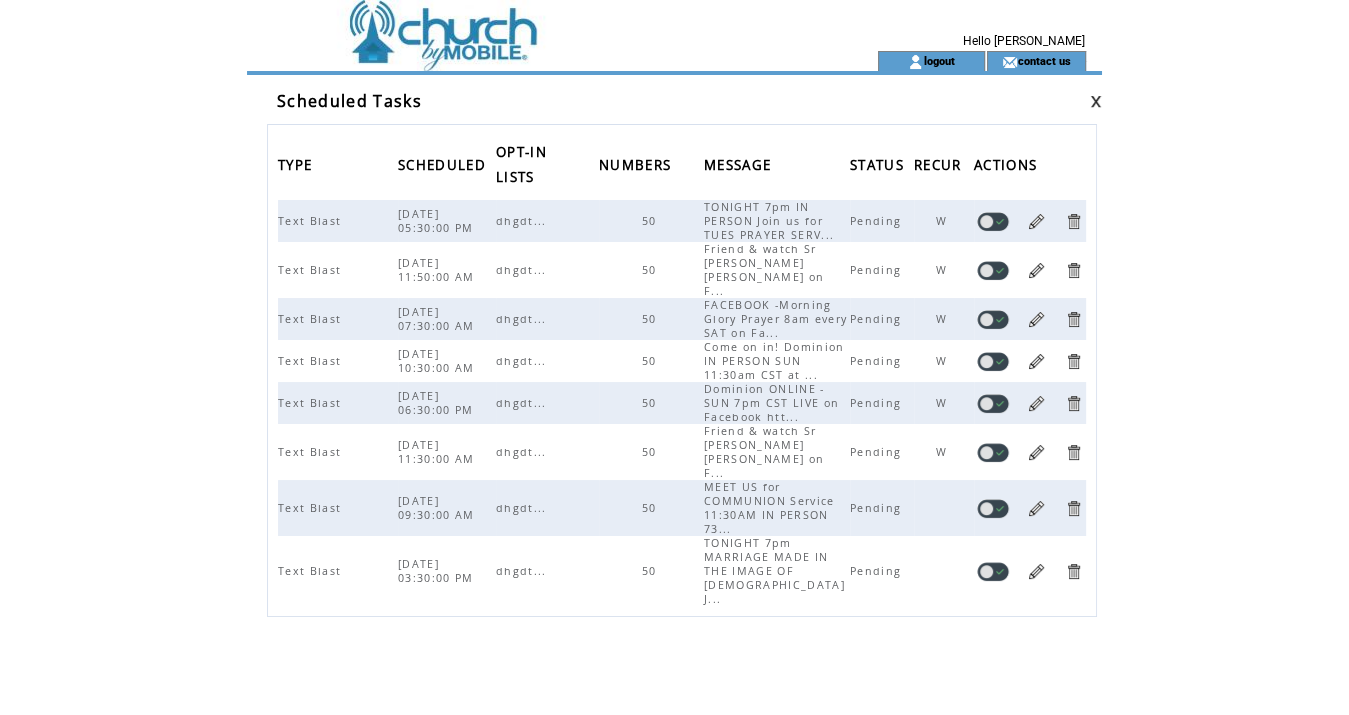 click at bounding box center (1036, 270) 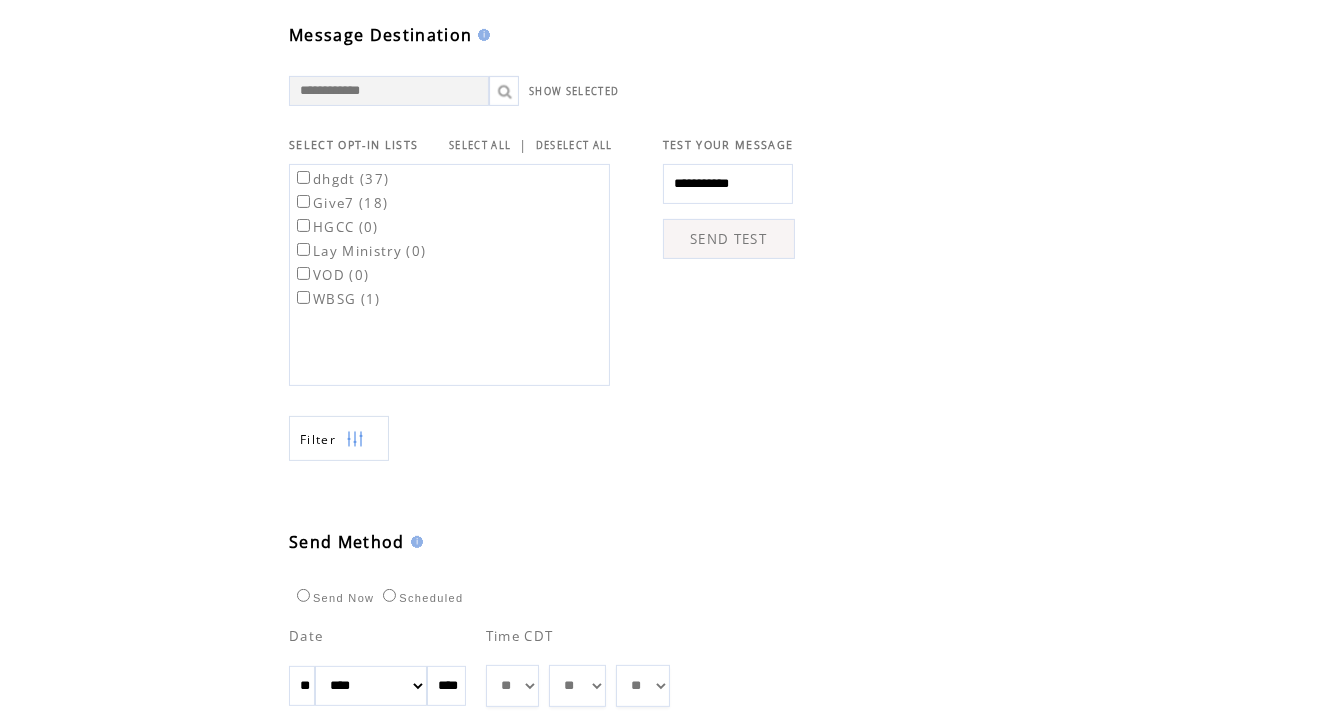 scroll, scrollTop: 700, scrollLeft: 0, axis: vertical 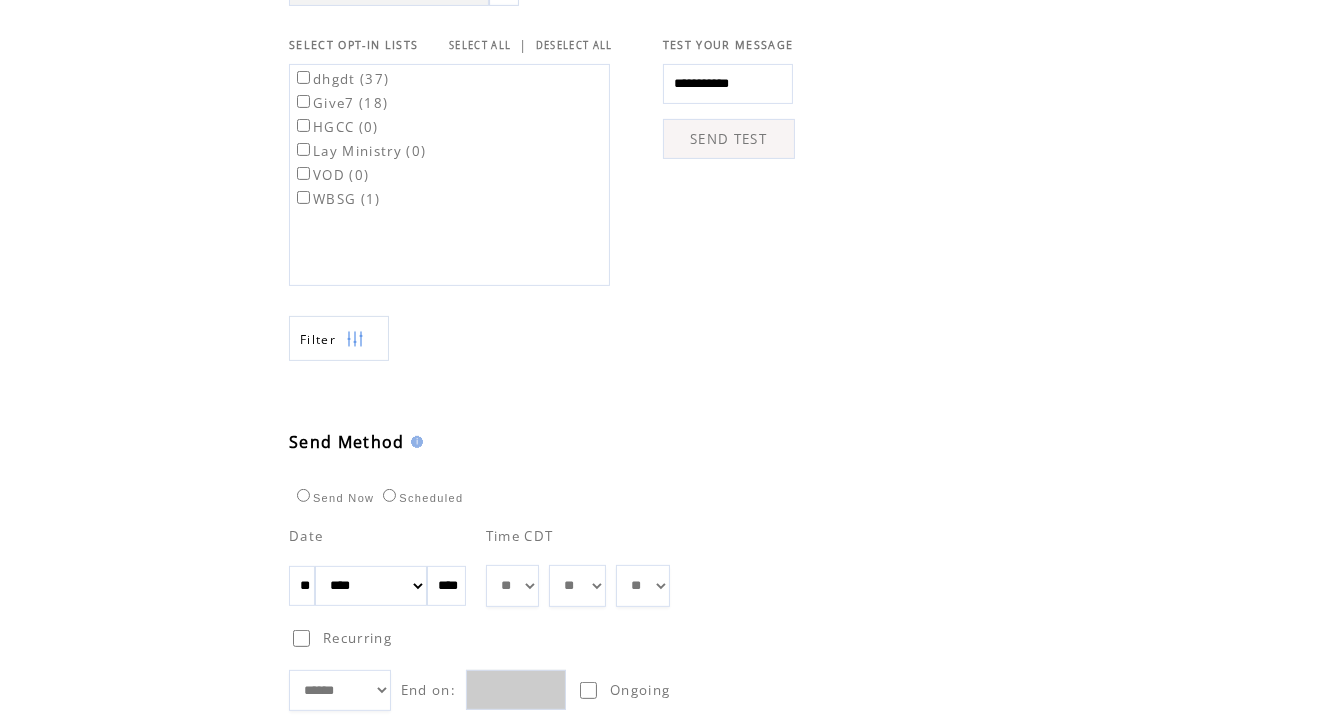 click on "**" at bounding box center (302, 586) 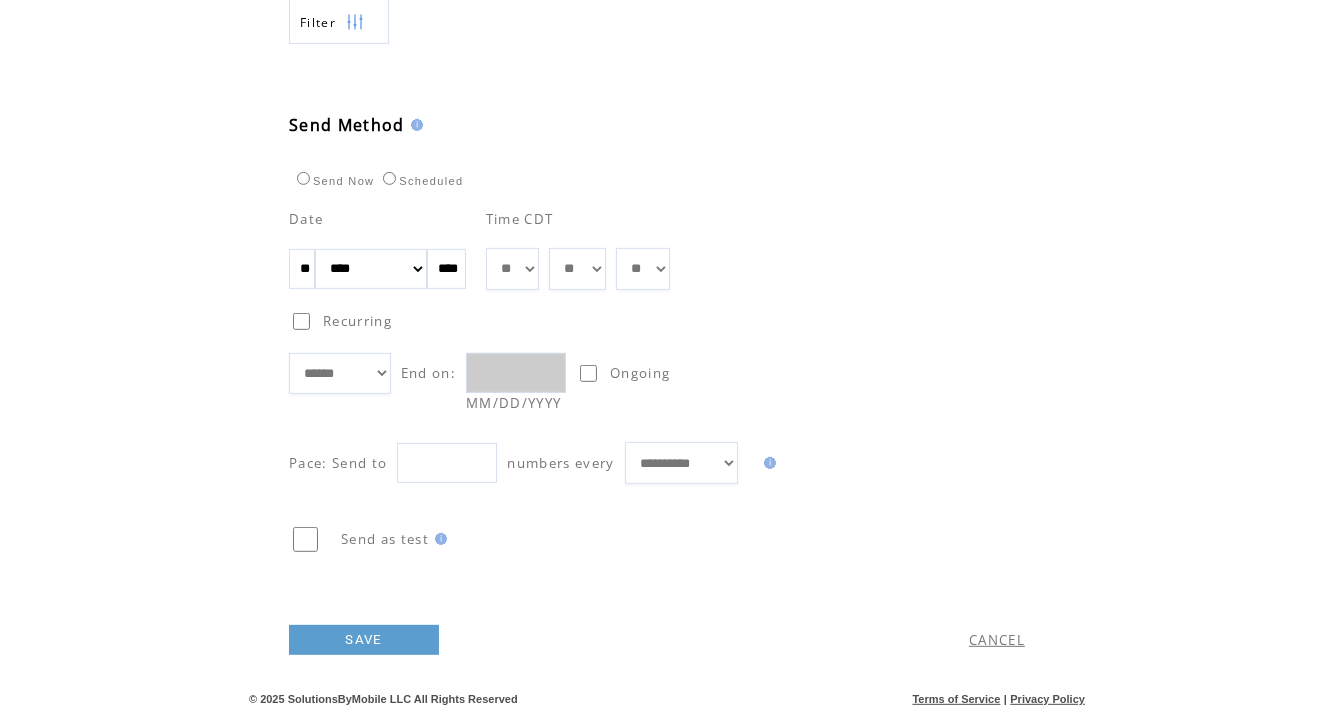 type on "**" 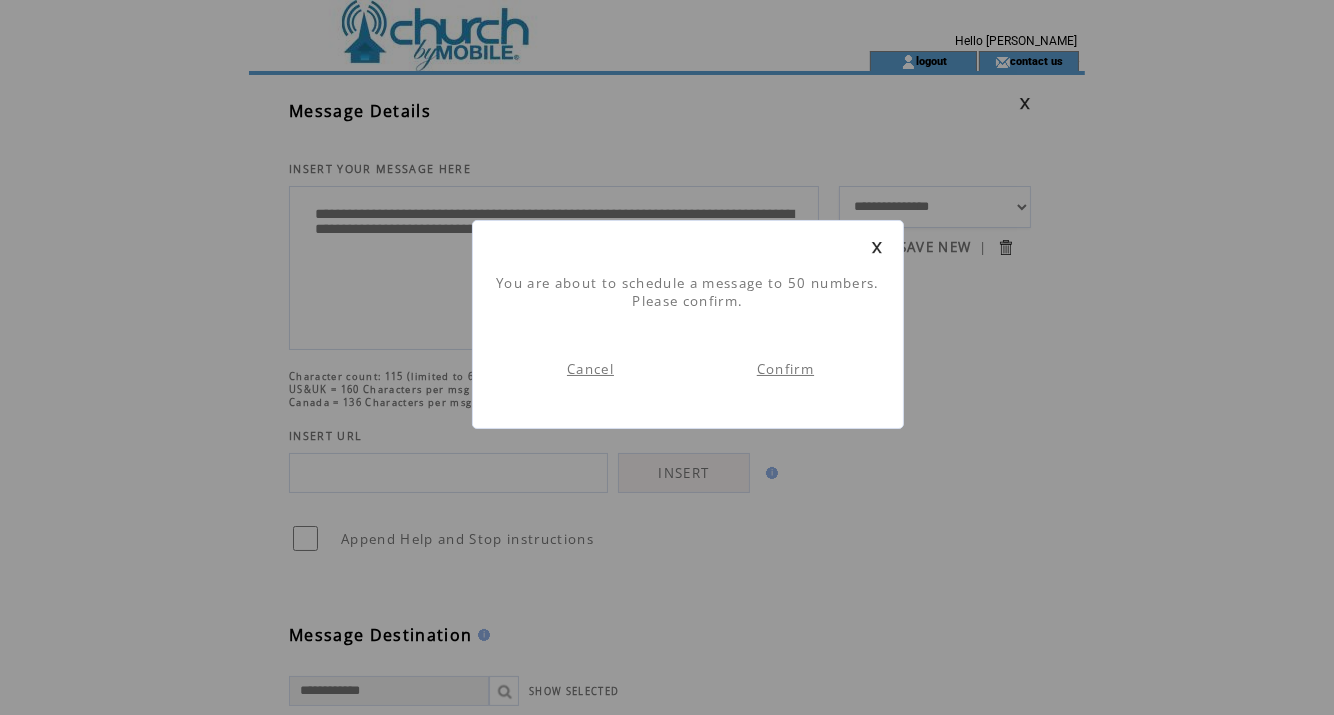 click on "Confirm" at bounding box center (785, 369) 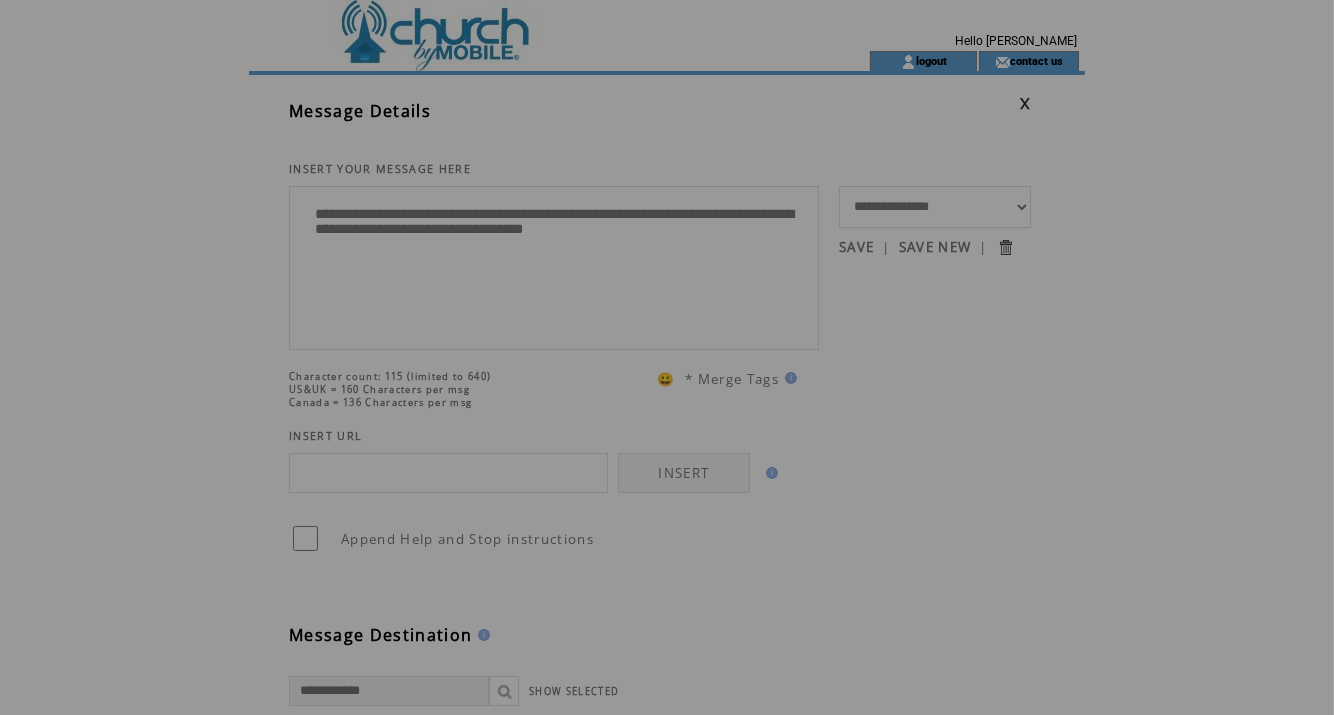 scroll, scrollTop: 0, scrollLeft: 0, axis: both 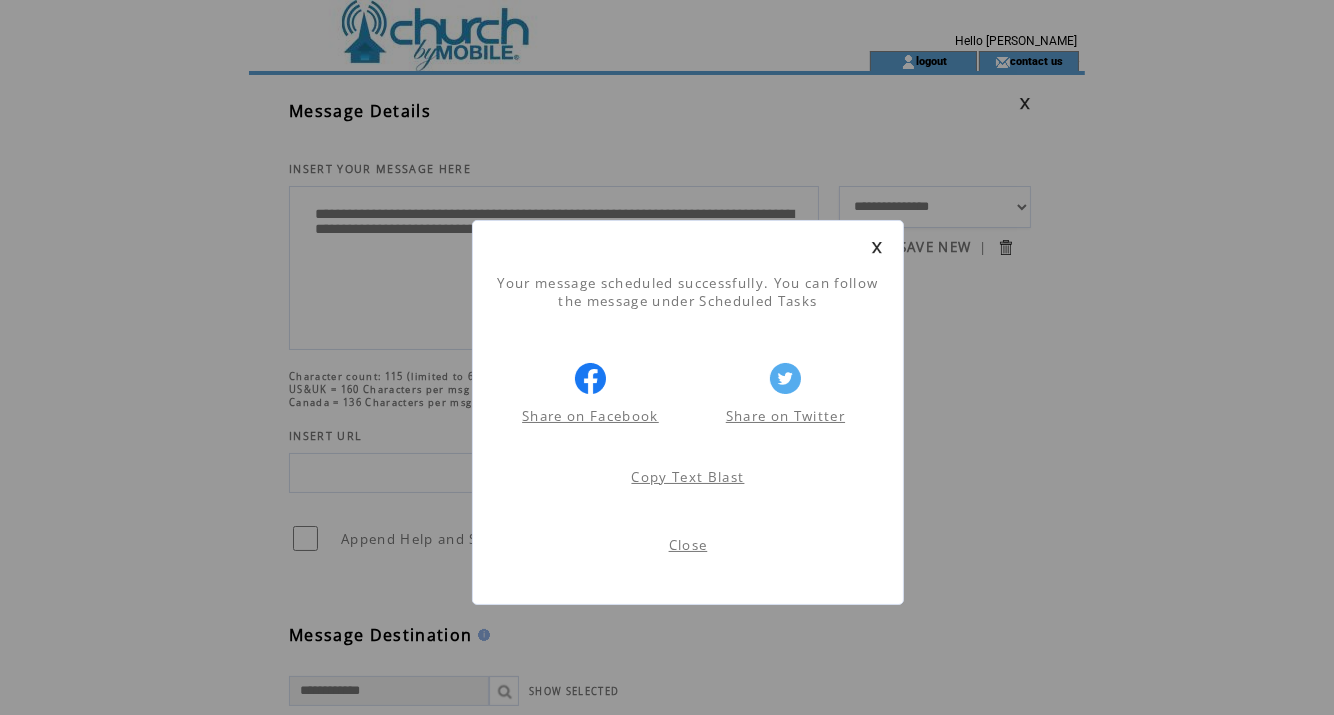 click on "Close" at bounding box center [688, 545] 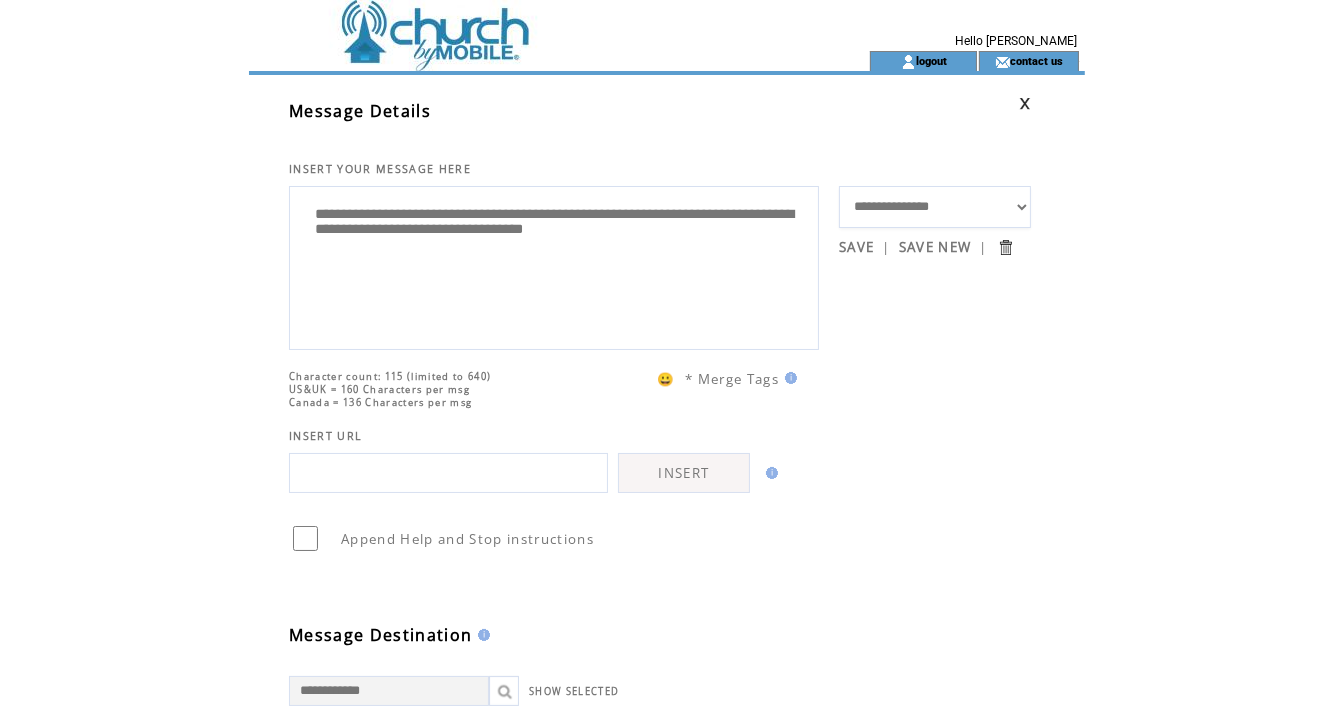 click at bounding box center [523, 25] 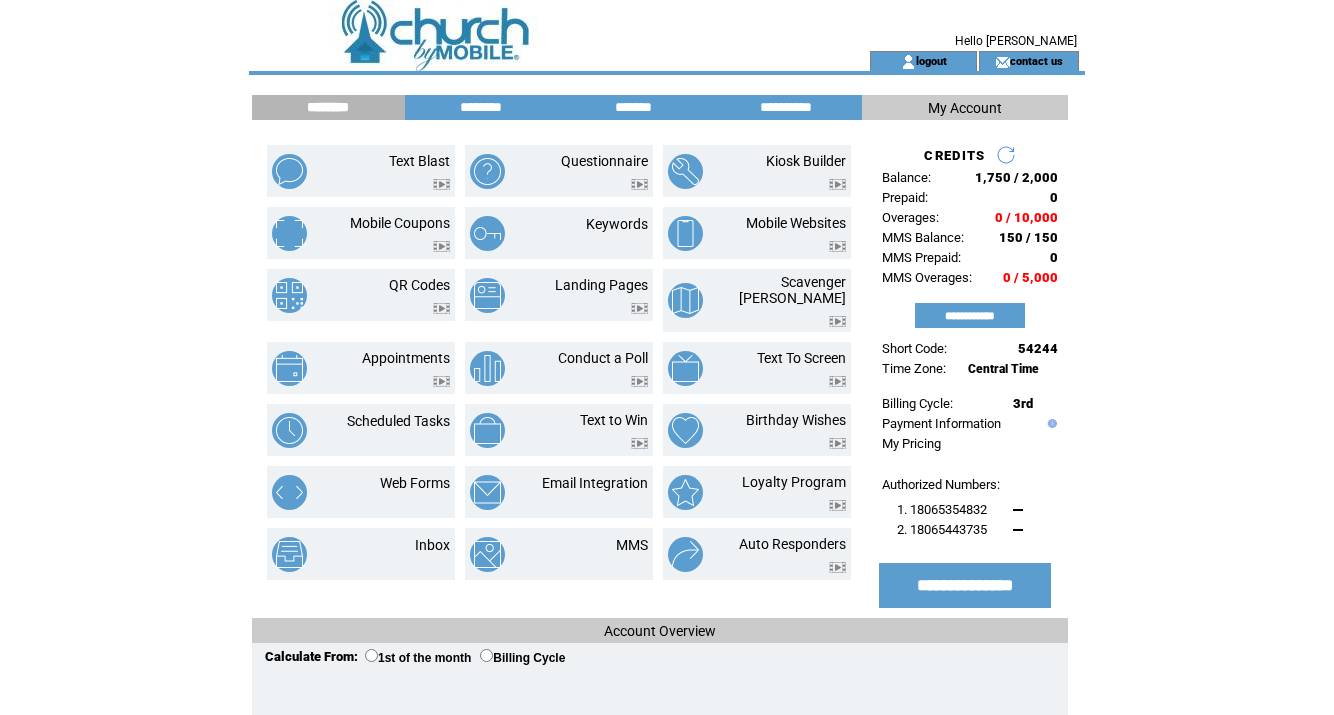 scroll, scrollTop: 0, scrollLeft: 0, axis: both 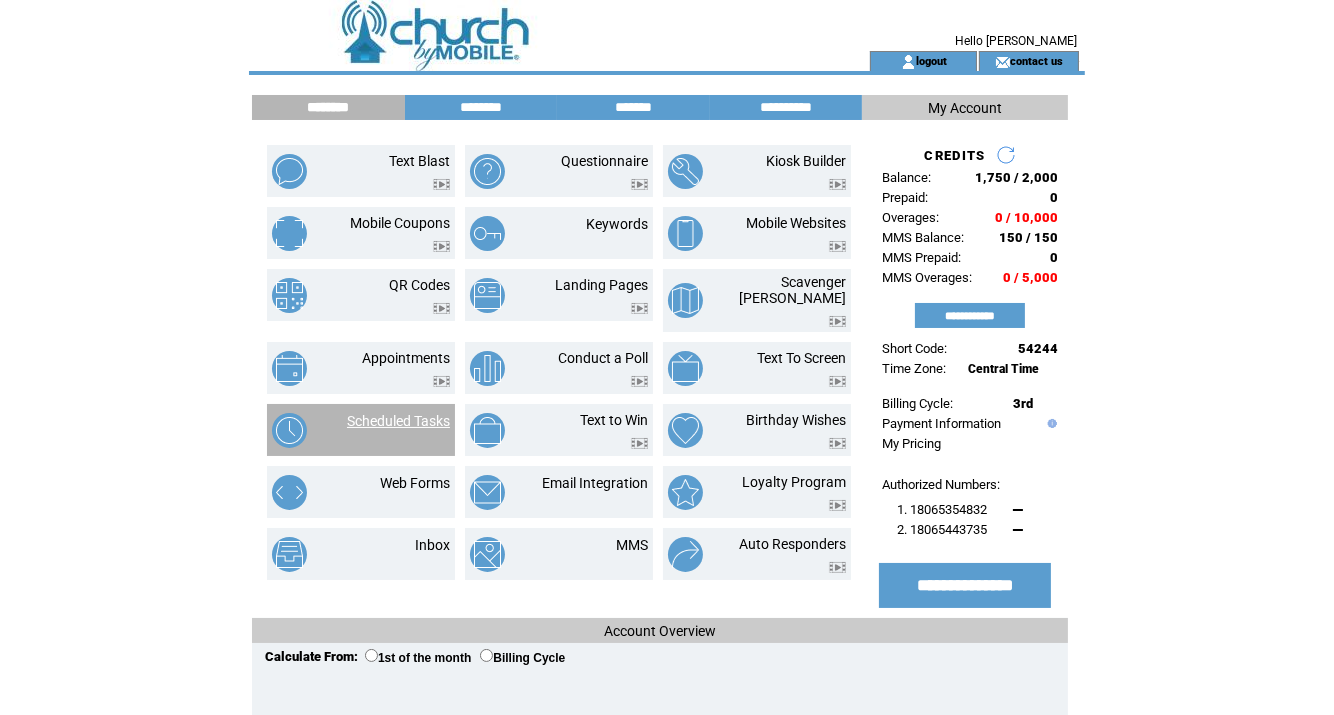 click on "Scheduled Tasks" at bounding box center (398, 421) 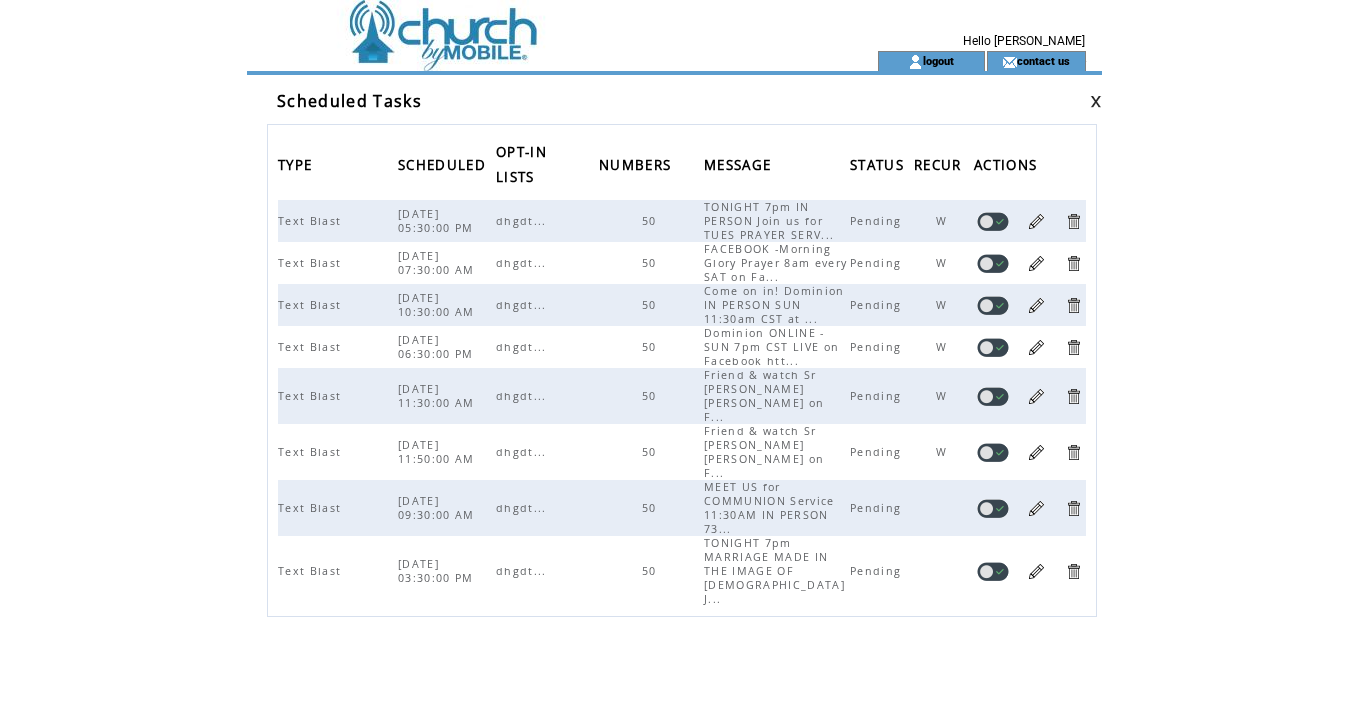 scroll, scrollTop: 0, scrollLeft: 0, axis: both 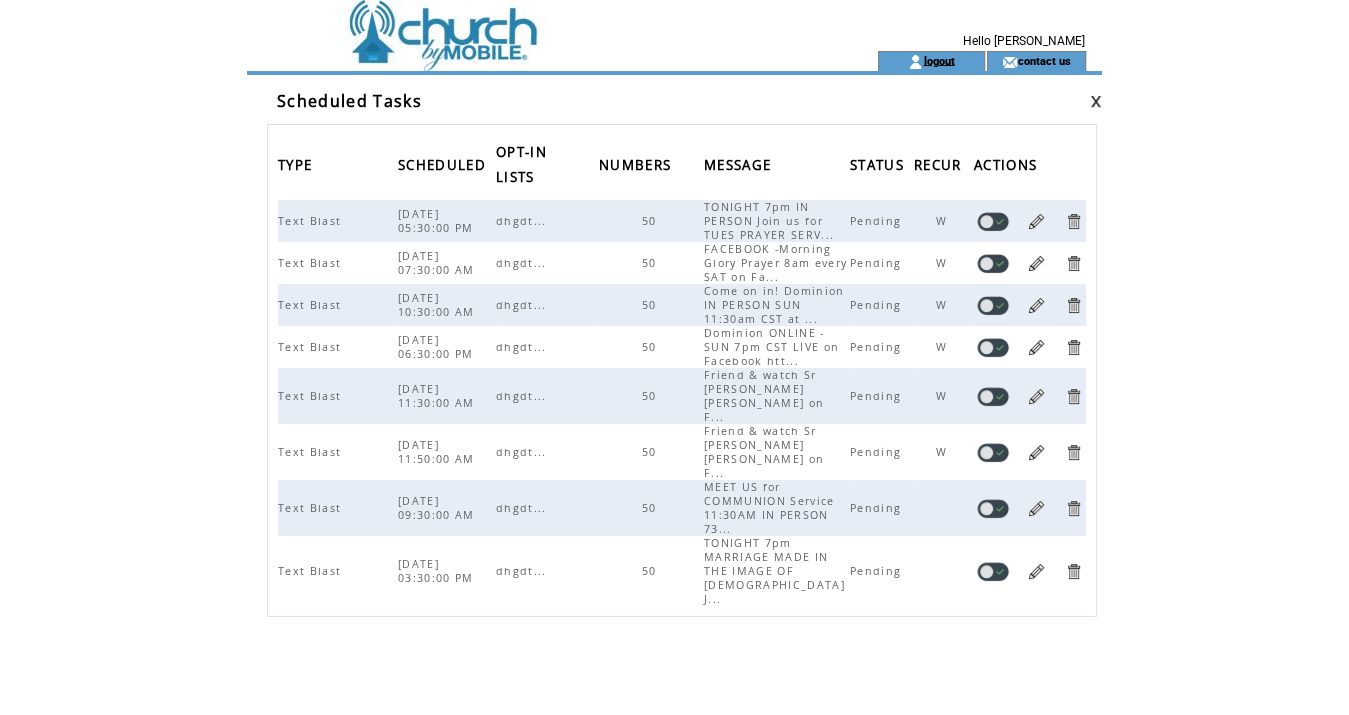 click on "logout" at bounding box center (938, 60) 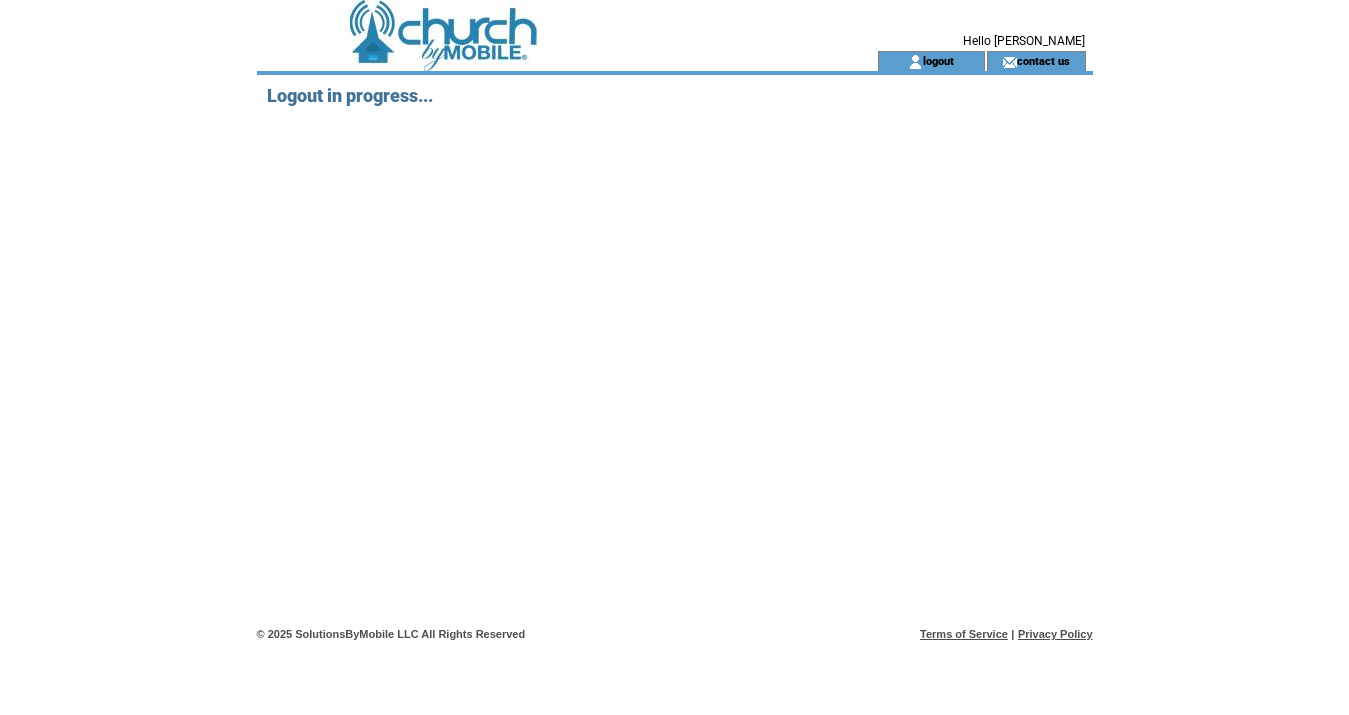 scroll, scrollTop: 0, scrollLeft: 0, axis: both 